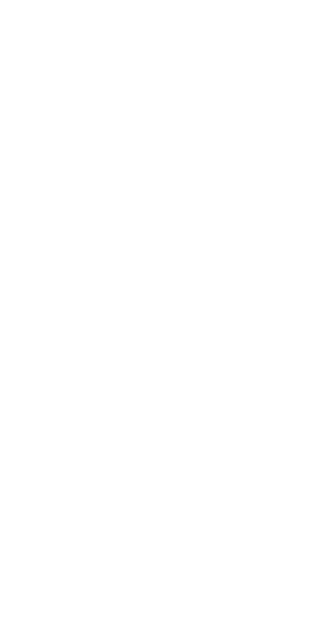 scroll, scrollTop: 0, scrollLeft: 0, axis: both 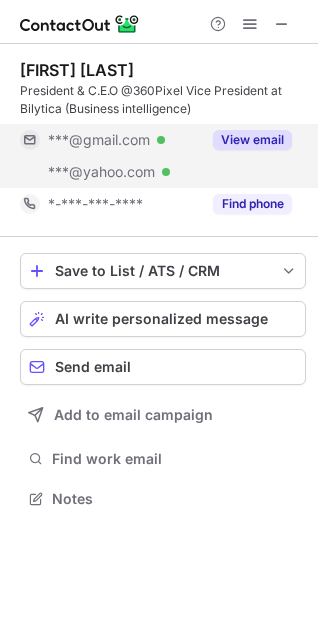 click on "View email" at bounding box center [252, 140] 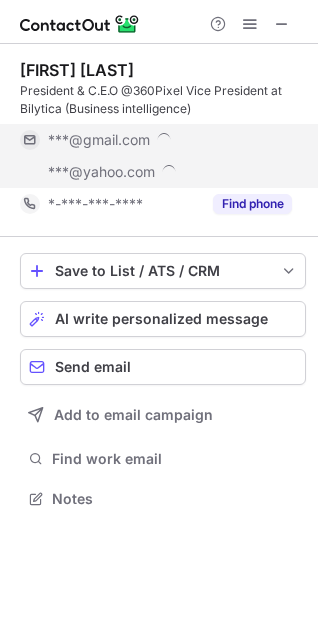 scroll, scrollTop: 10, scrollLeft: 10, axis: both 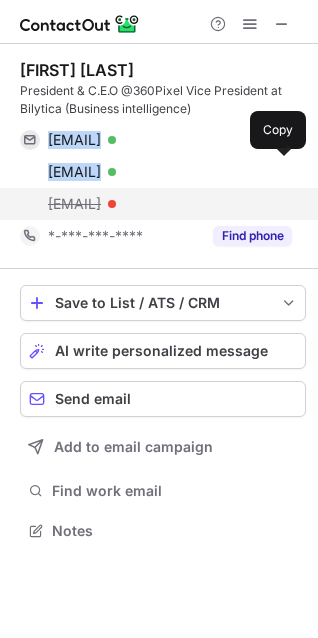 copy on "saimasajjad83@gmail.com Verified Send email Copy saima_aqss@yahoo.com" 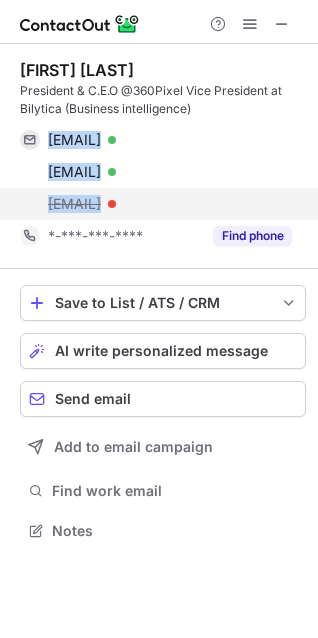 copy on "saimasajjad83@gmail.com Verified Send email Copy saima_aqss@yahoo.com Verified Send email Copy saima.bilal@bilytica.com" 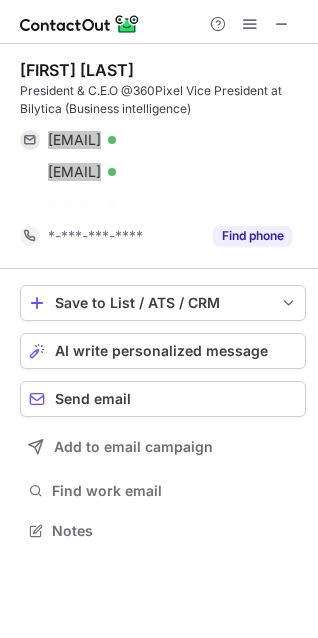 scroll, scrollTop: 484, scrollLeft: 318, axis: both 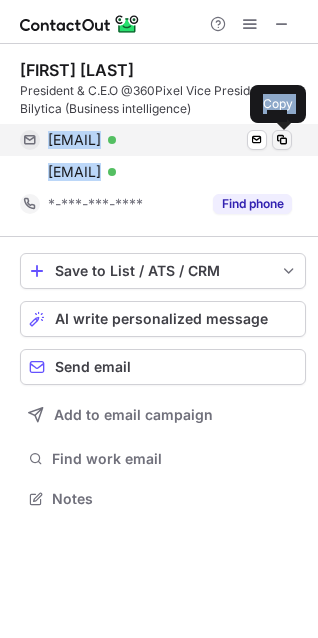 click at bounding box center [282, 140] 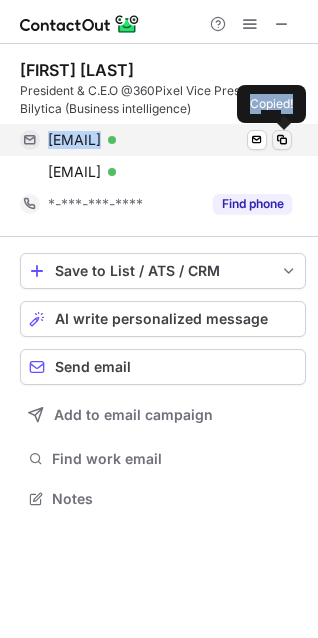 type 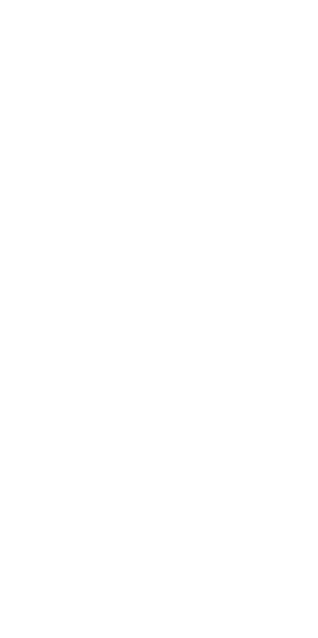 scroll, scrollTop: 0, scrollLeft: 0, axis: both 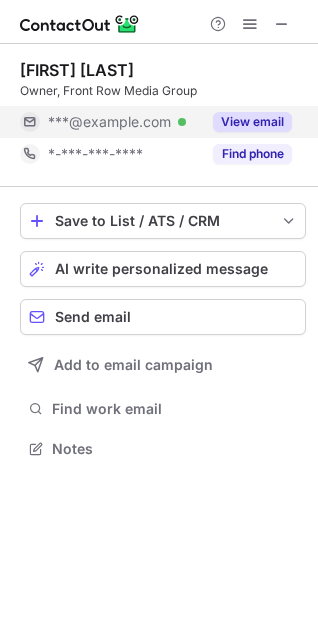 click on "View email" at bounding box center (252, 122) 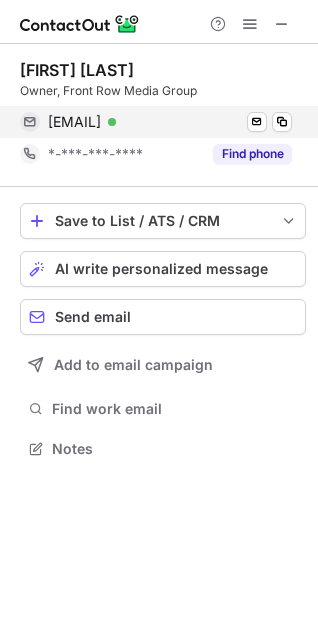 scroll, scrollTop: 9, scrollLeft: 9, axis: both 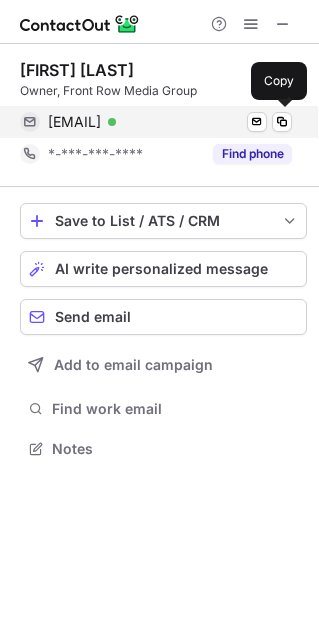 drag, startPoint x: 50, startPoint y: 121, endPoint x: 134, endPoint y: 118, distance: 84.05355 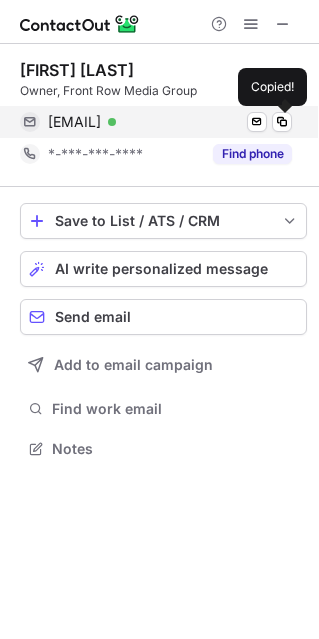 copy on "[NAME]home" 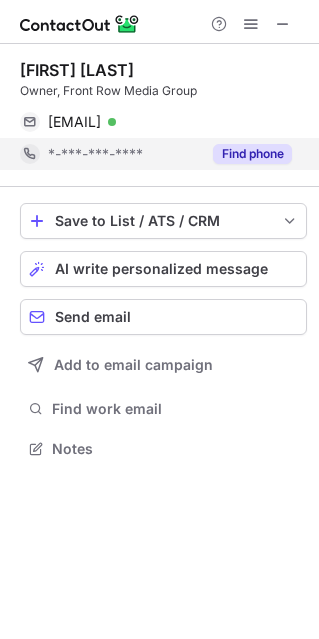 click on "Find phone" at bounding box center (252, 154) 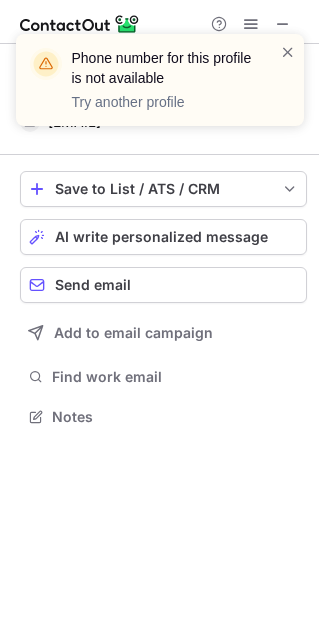 scroll, scrollTop: 402, scrollLeft: 318, axis: both 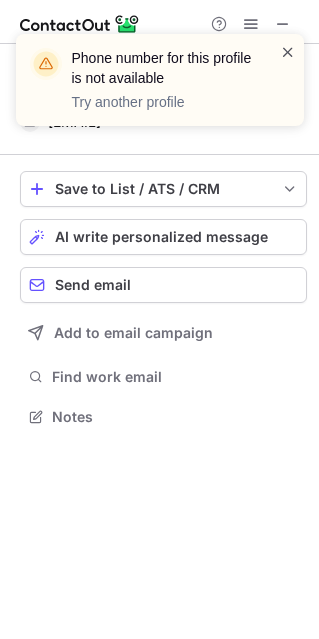 click at bounding box center [288, 52] 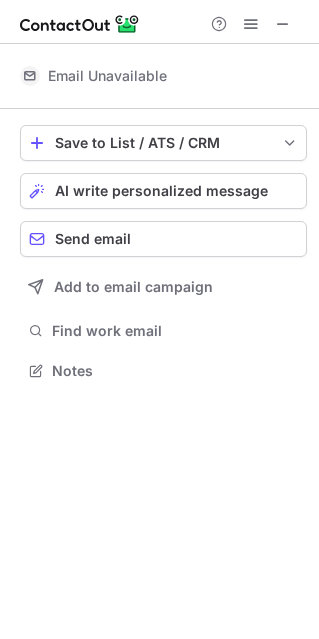 scroll, scrollTop: 402, scrollLeft: 318, axis: both 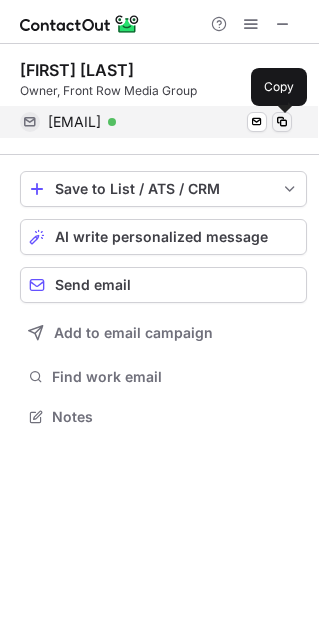 click at bounding box center (282, 122) 